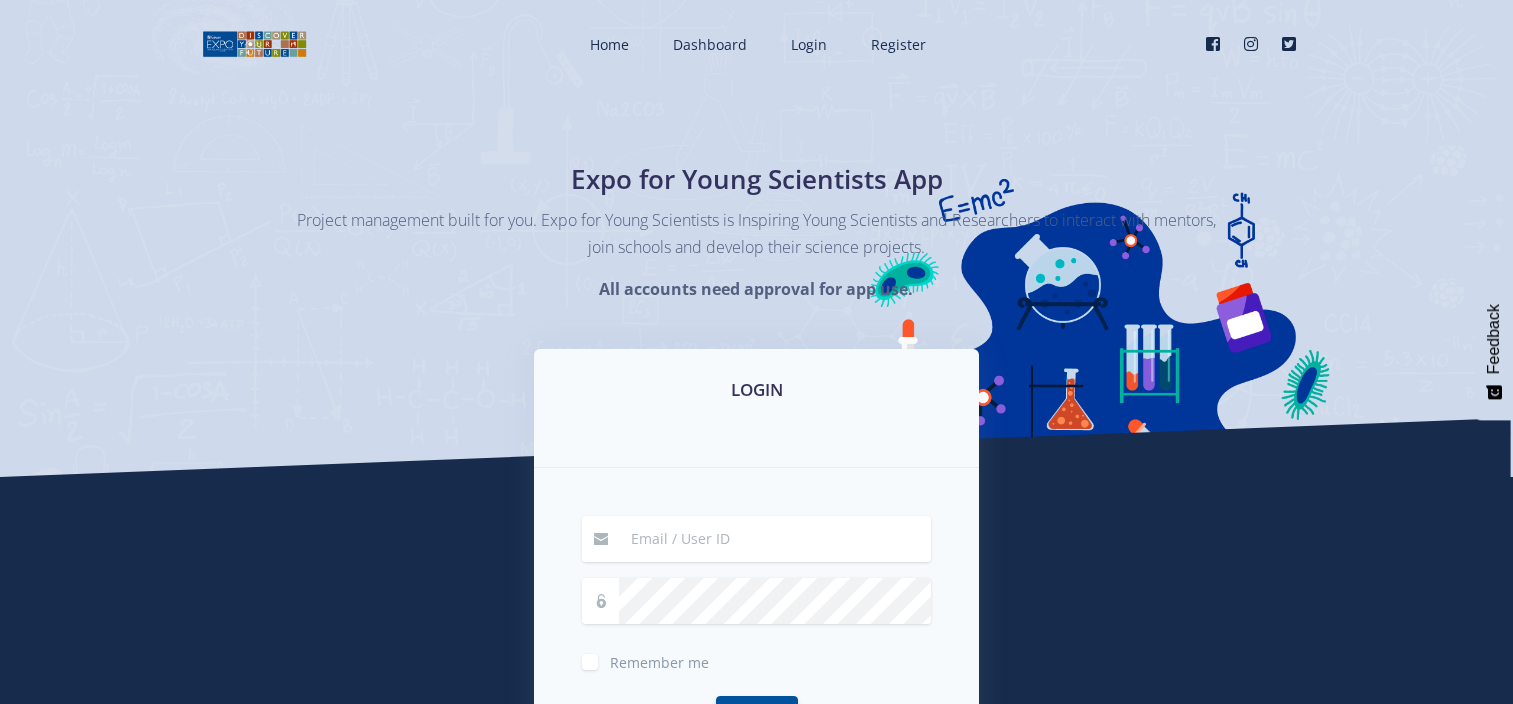 scroll, scrollTop: 0, scrollLeft: 0, axis: both 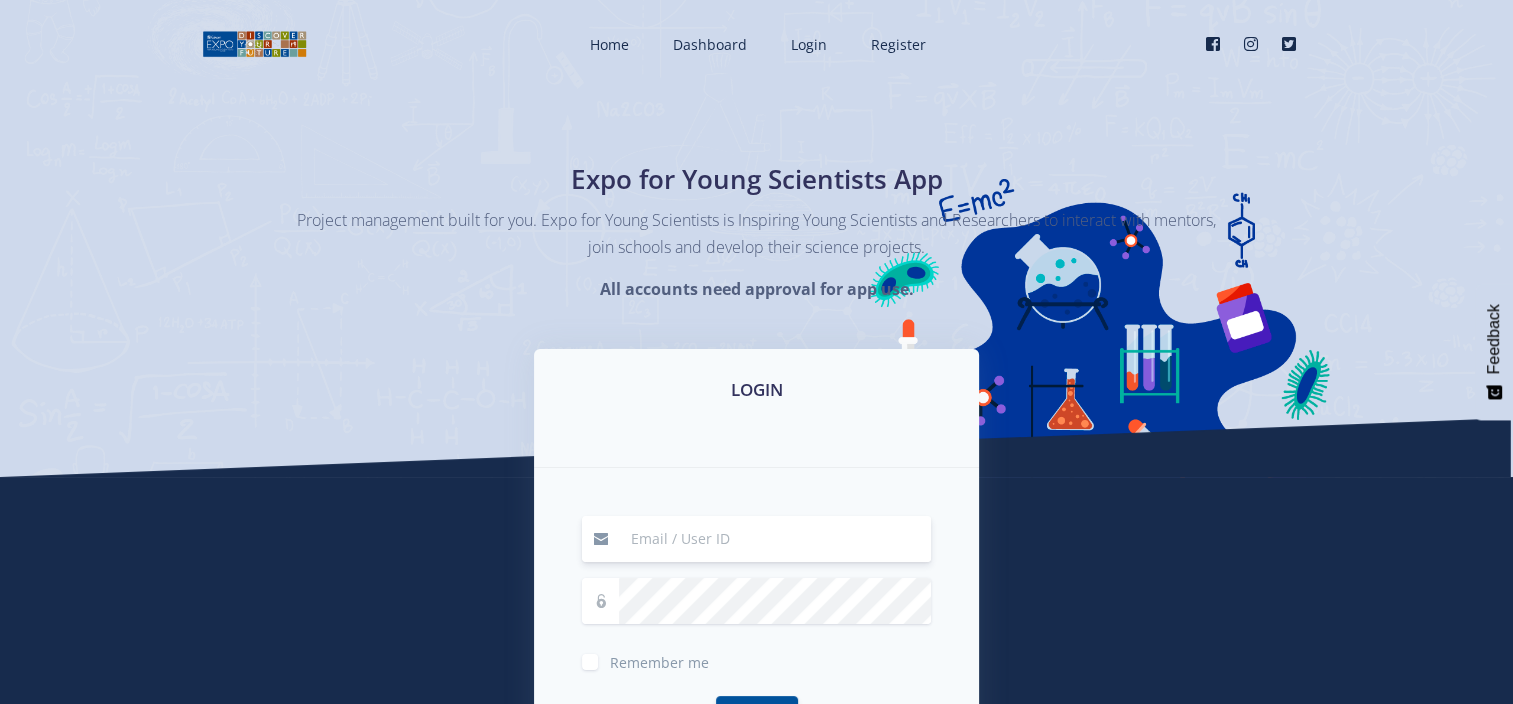 click at bounding box center [775, 539] 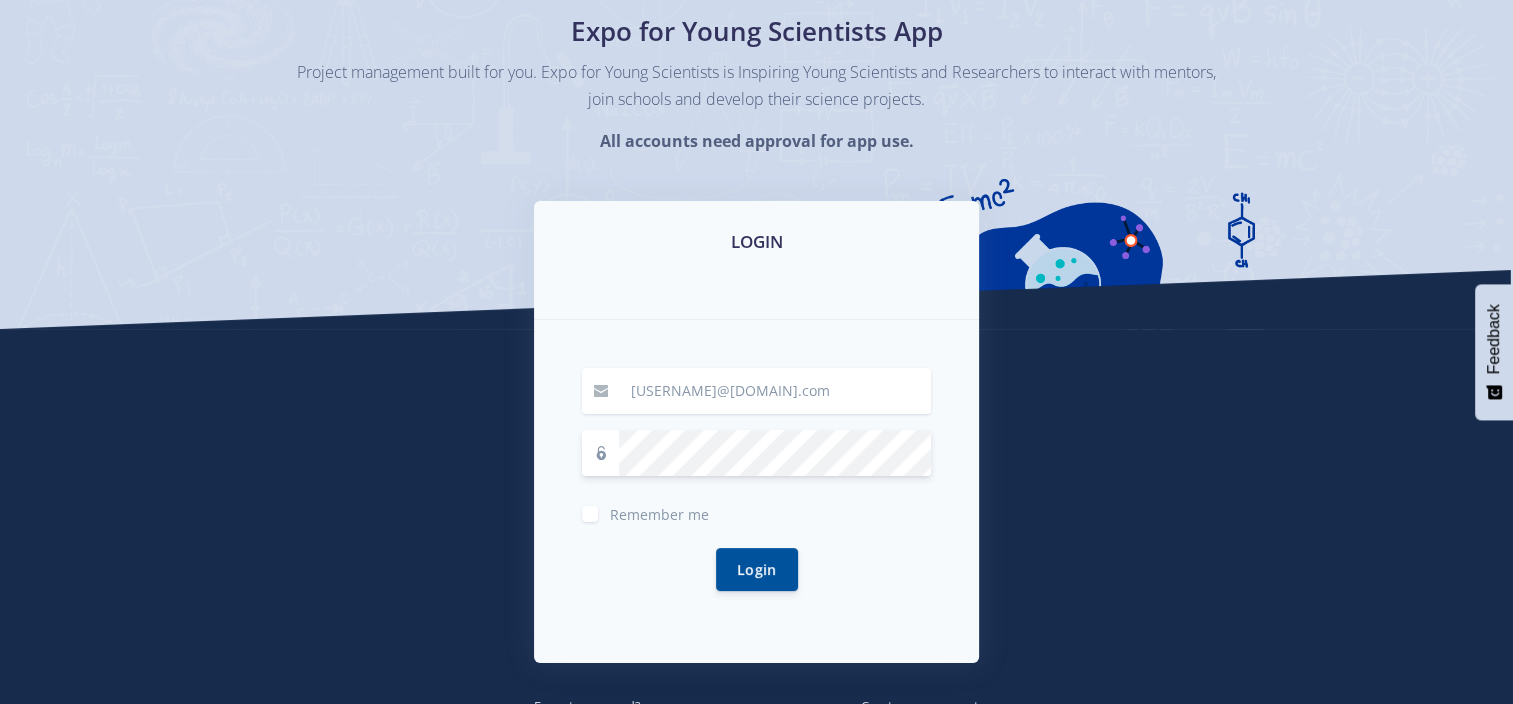 scroll, scrollTop: 231, scrollLeft: 0, axis: vertical 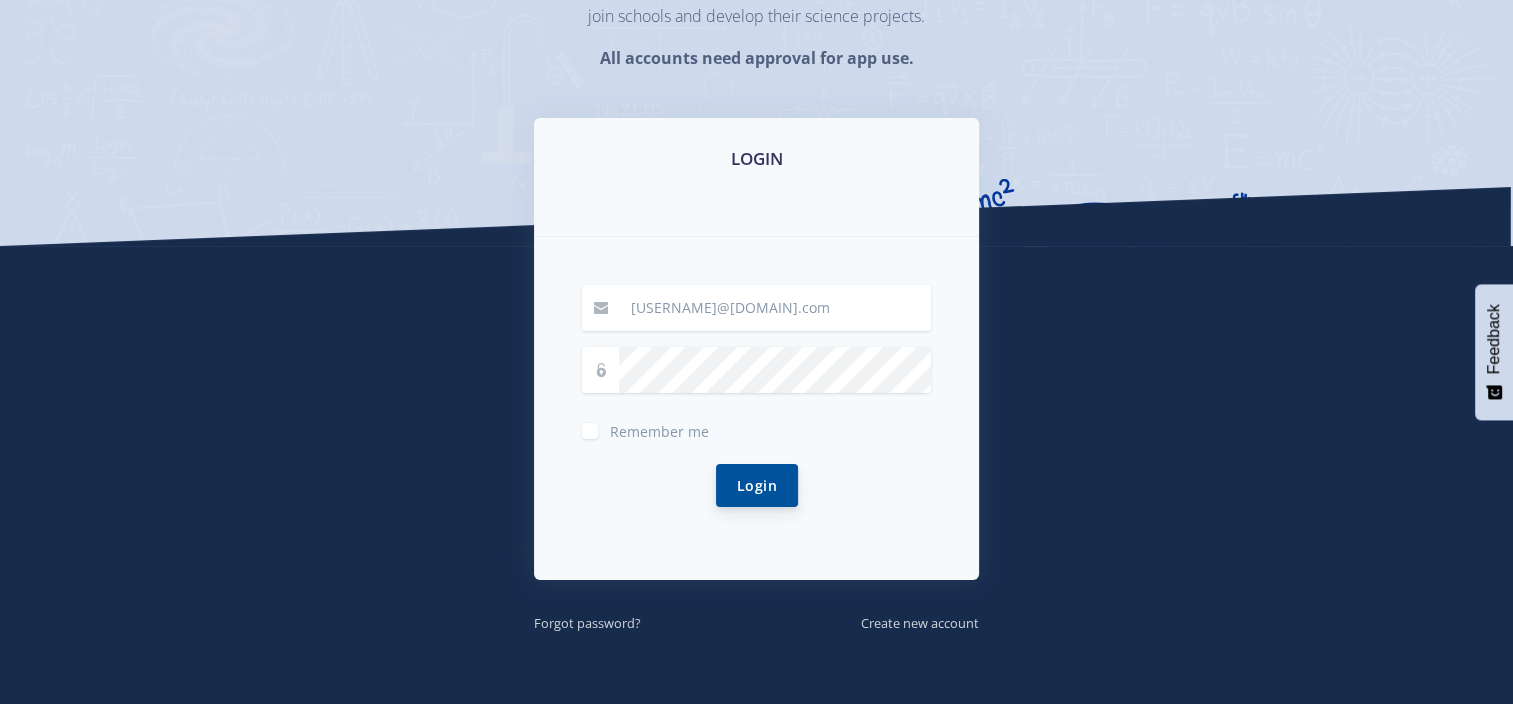 click on "Login" at bounding box center (757, 485) 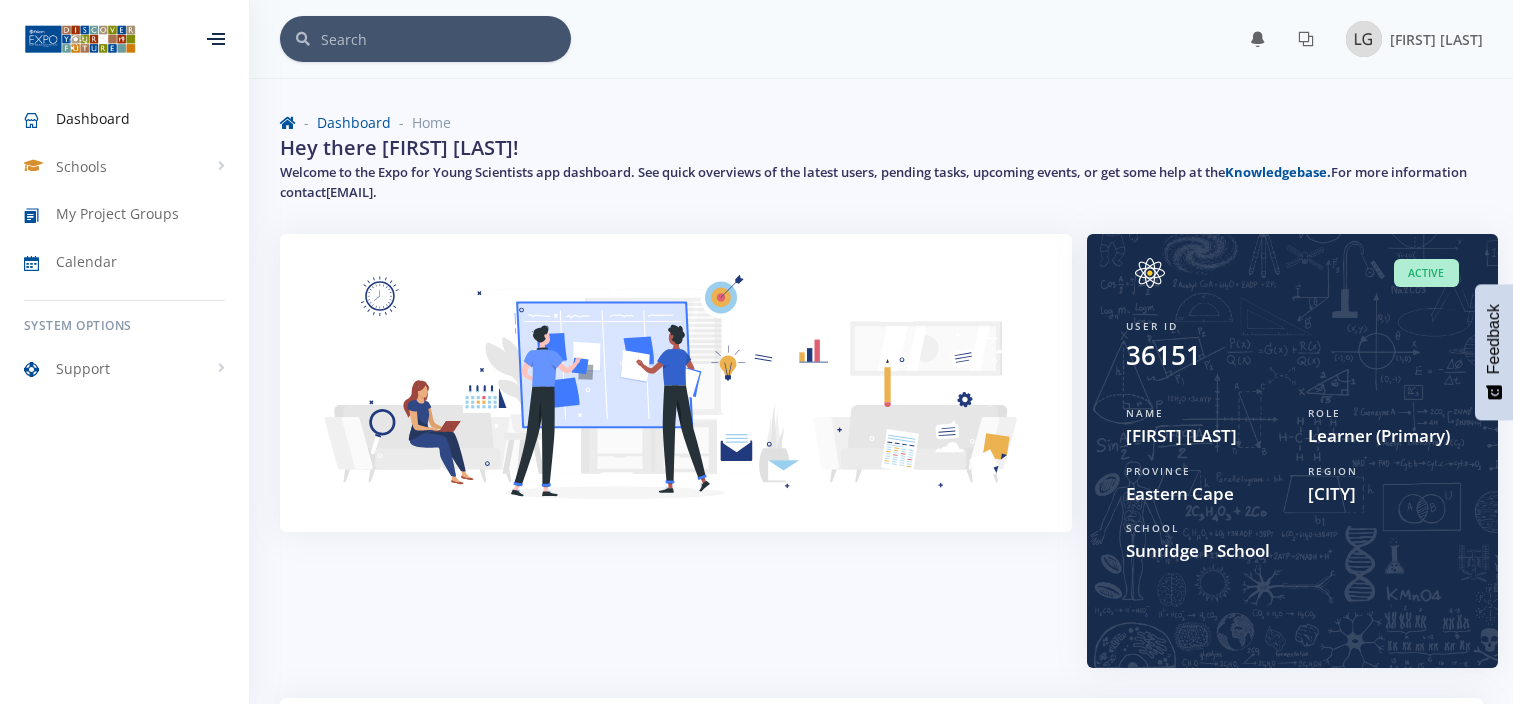 scroll, scrollTop: 0, scrollLeft: 0, axis: both 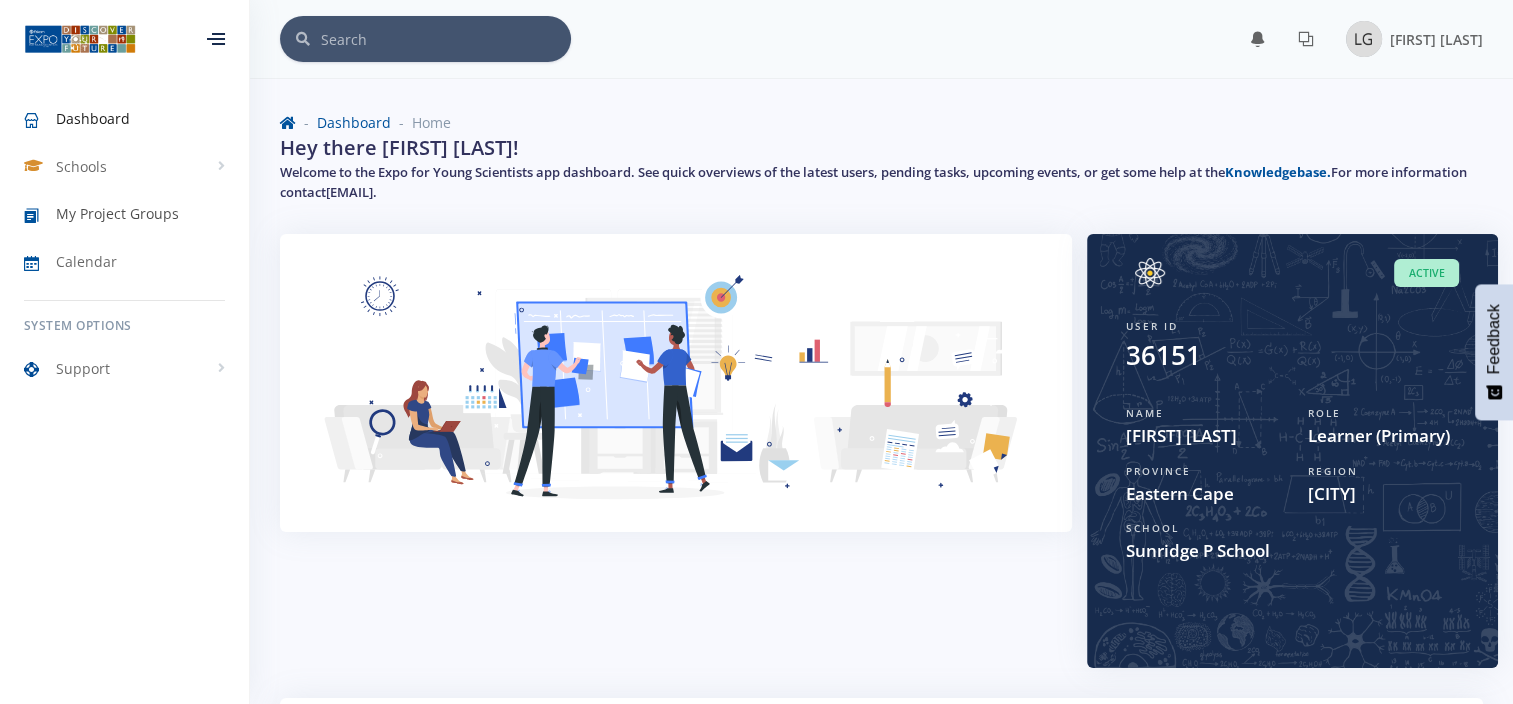 click on "My Project Groups" at bounding box center (117, 213) 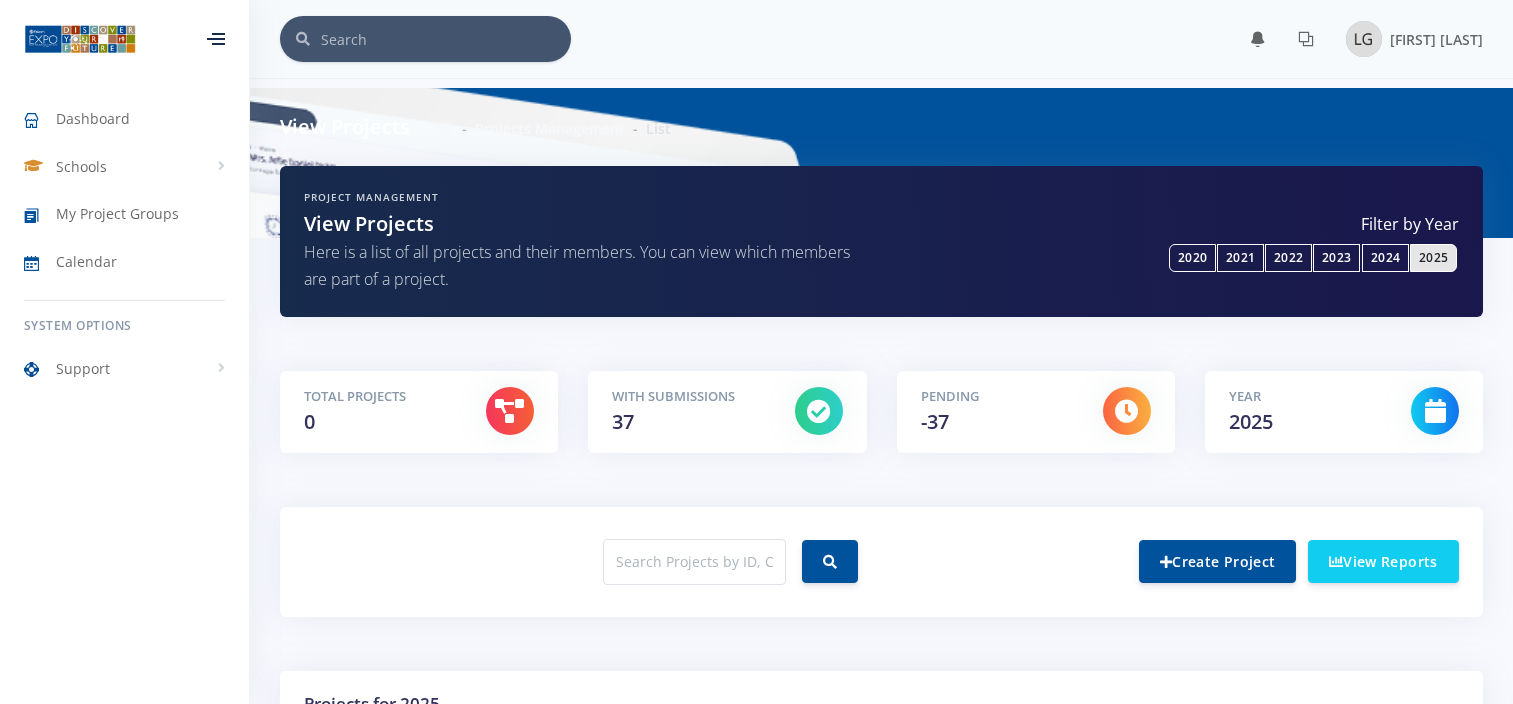 scroll, scrollTop: 0, scrollLeft: 0, axis: both 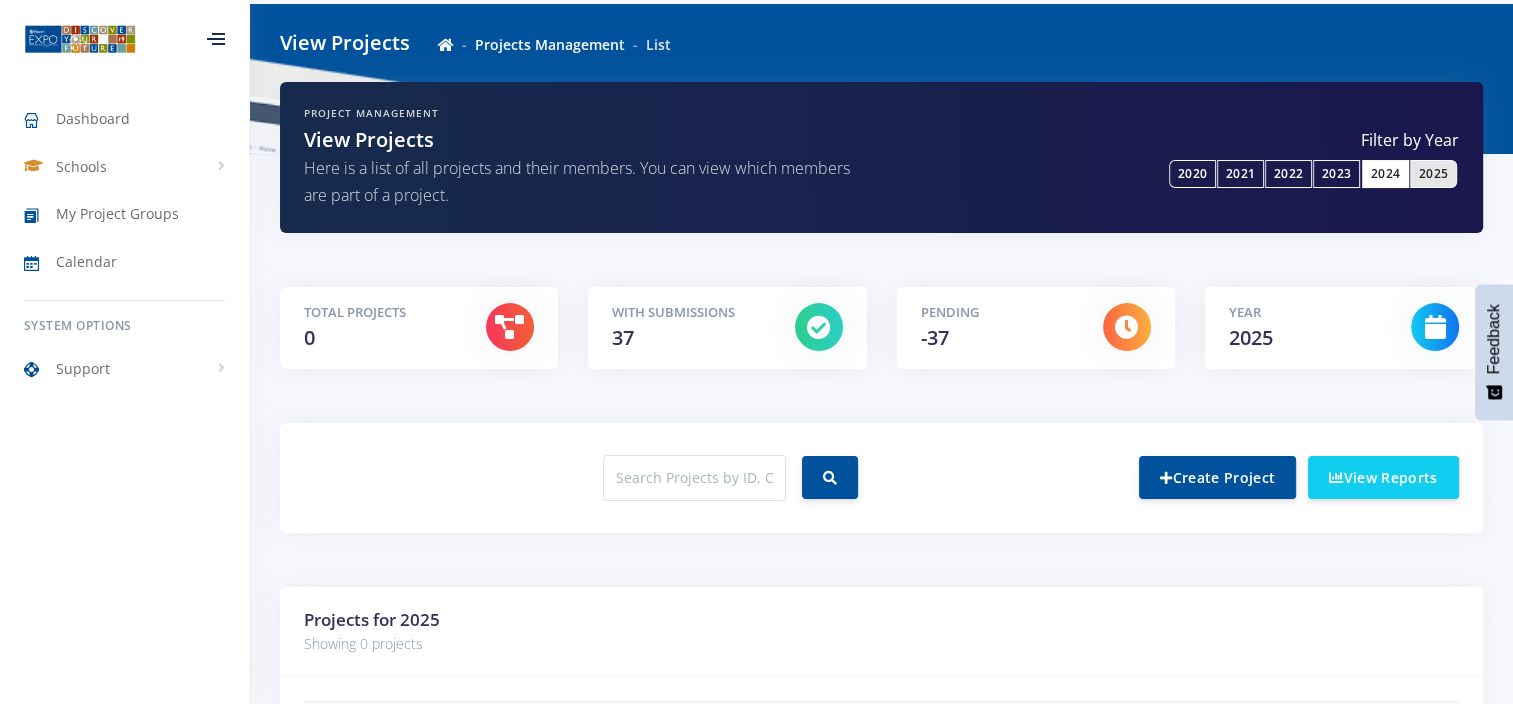 click on "2024" at bounding box center (1385, 174) 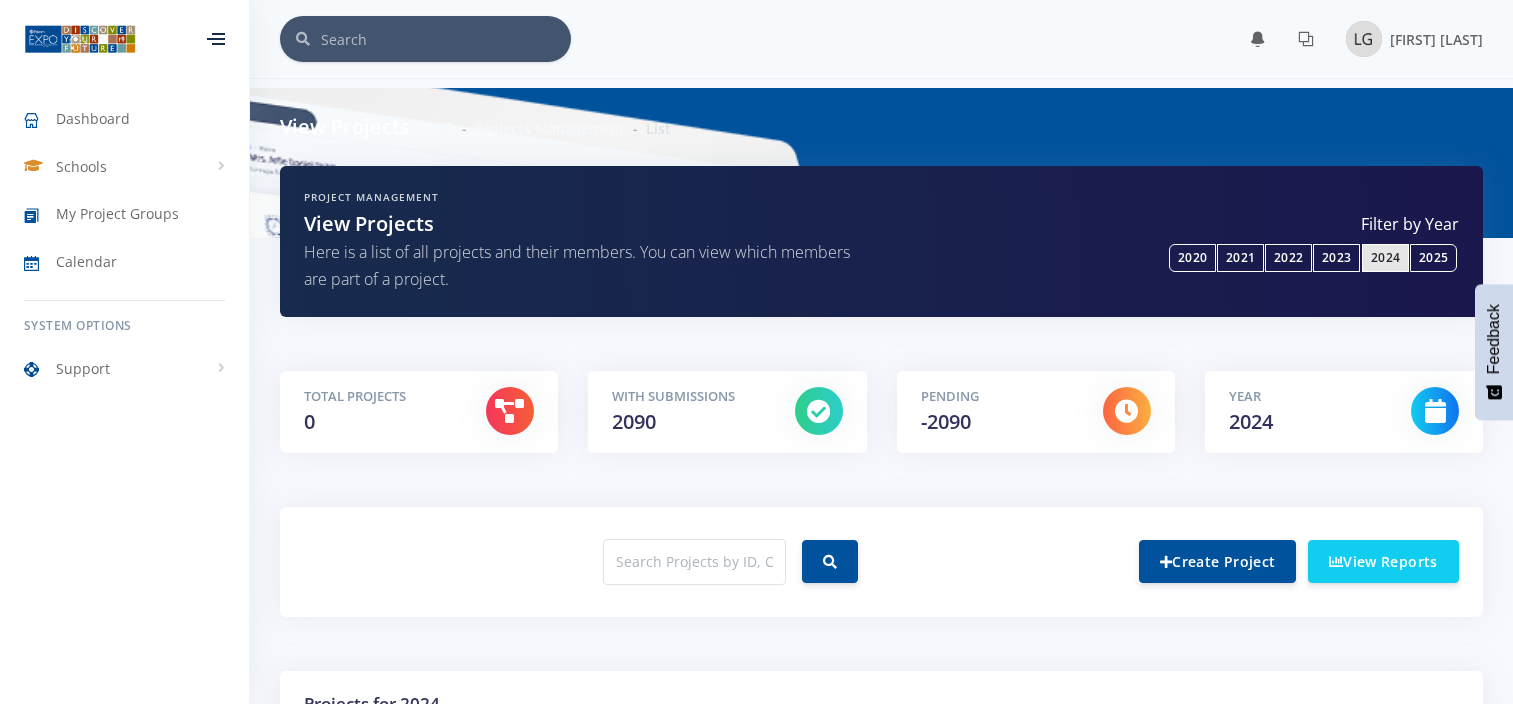 scroll, scrollTop: 0, scrollLeft: 0, axis: both 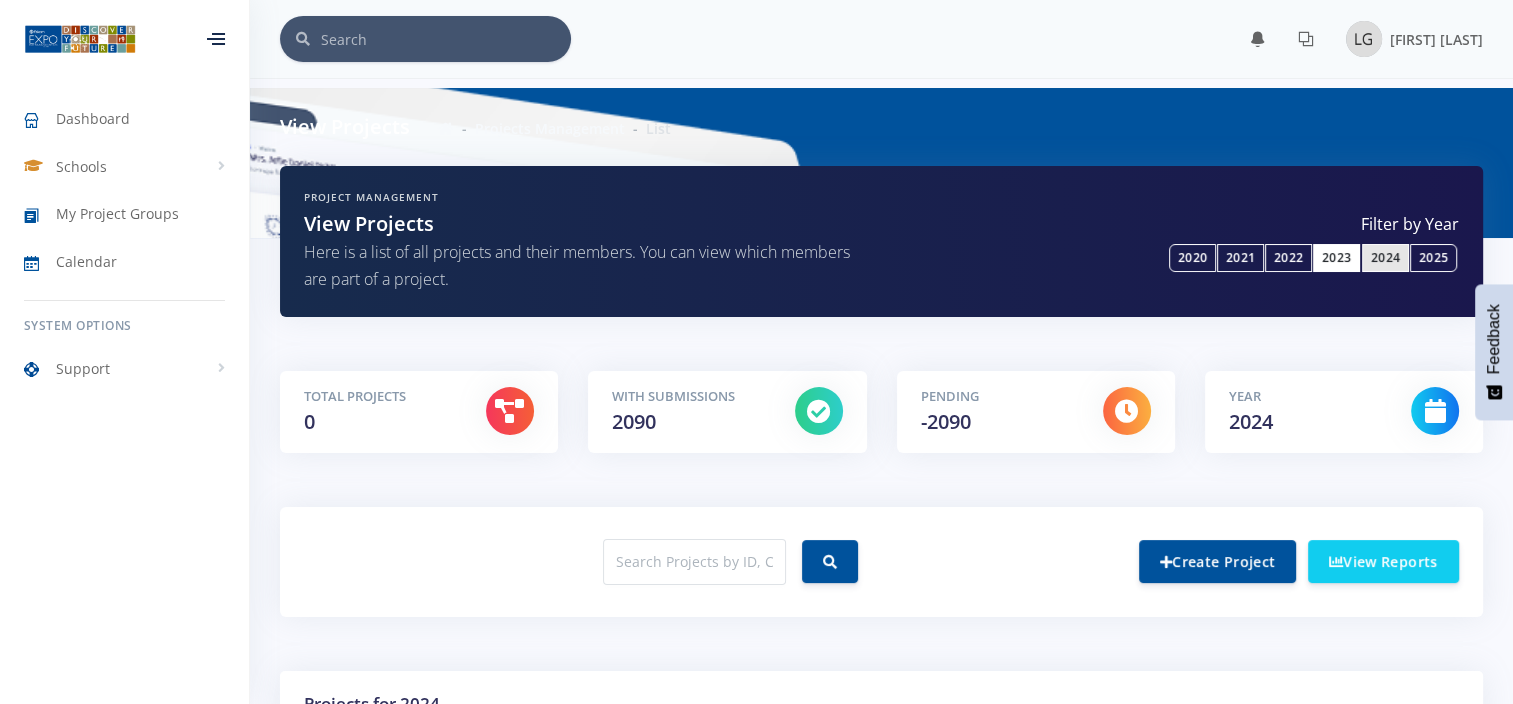 click on "2023" at bounding box center (1336, 258) 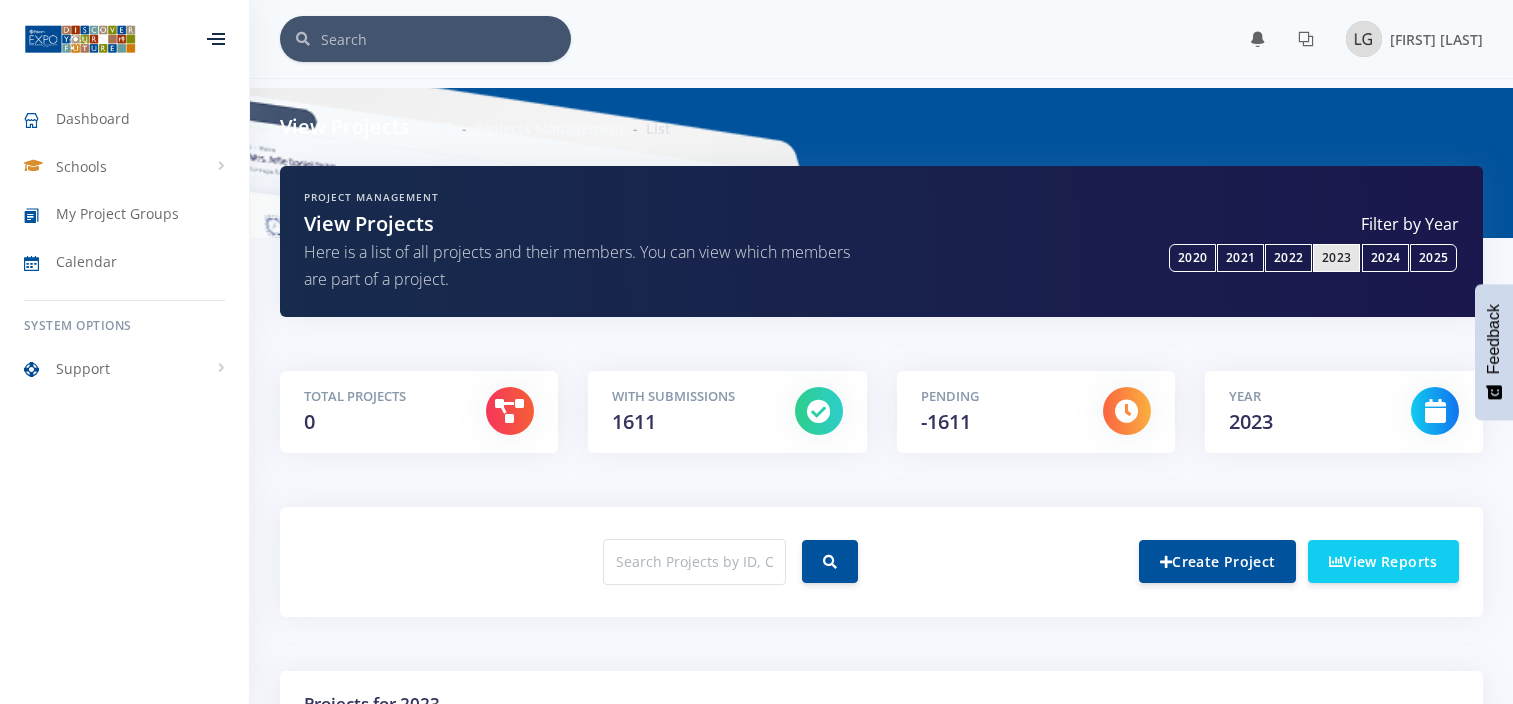 scroll, scrollTop: 0, scrollLeft: 0, axis: both 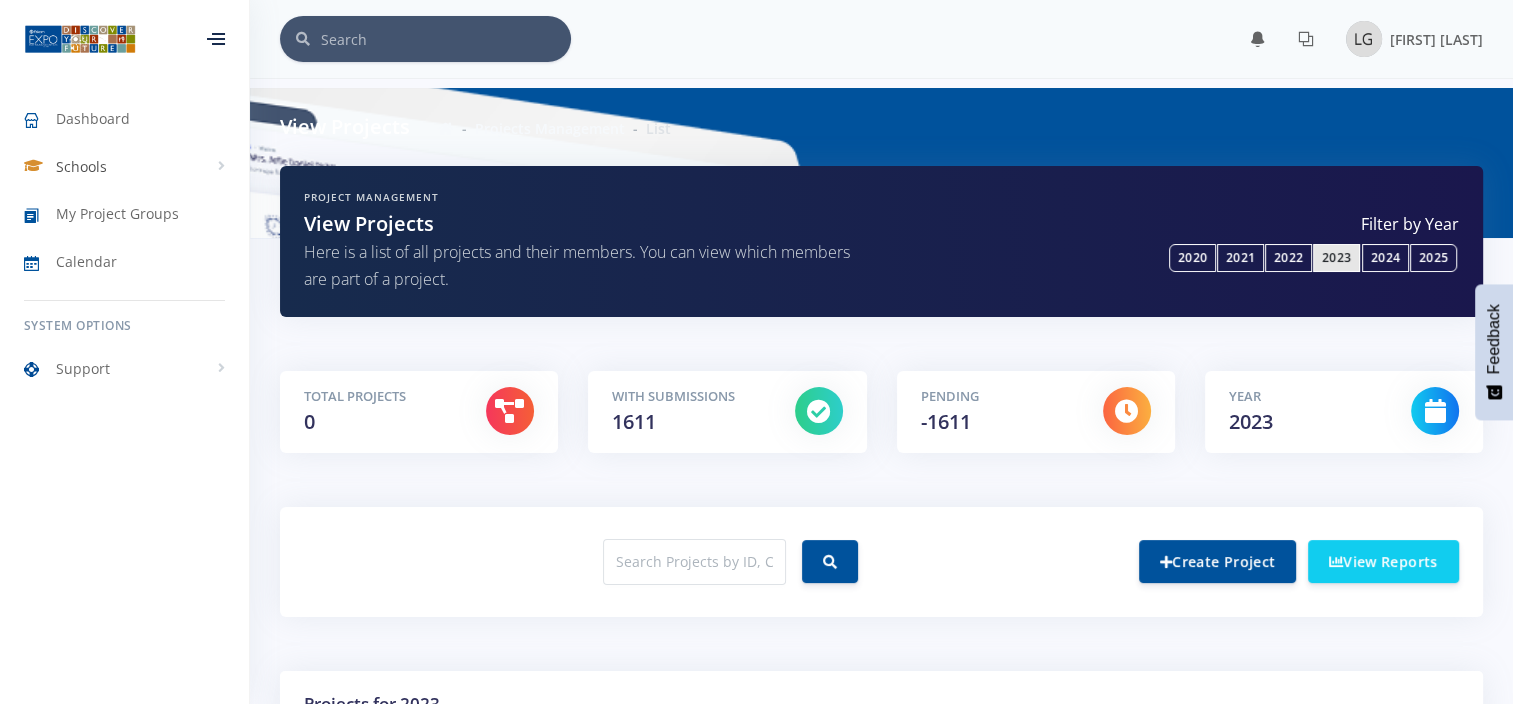 click on "Schools" at bounding box center [81, 166] 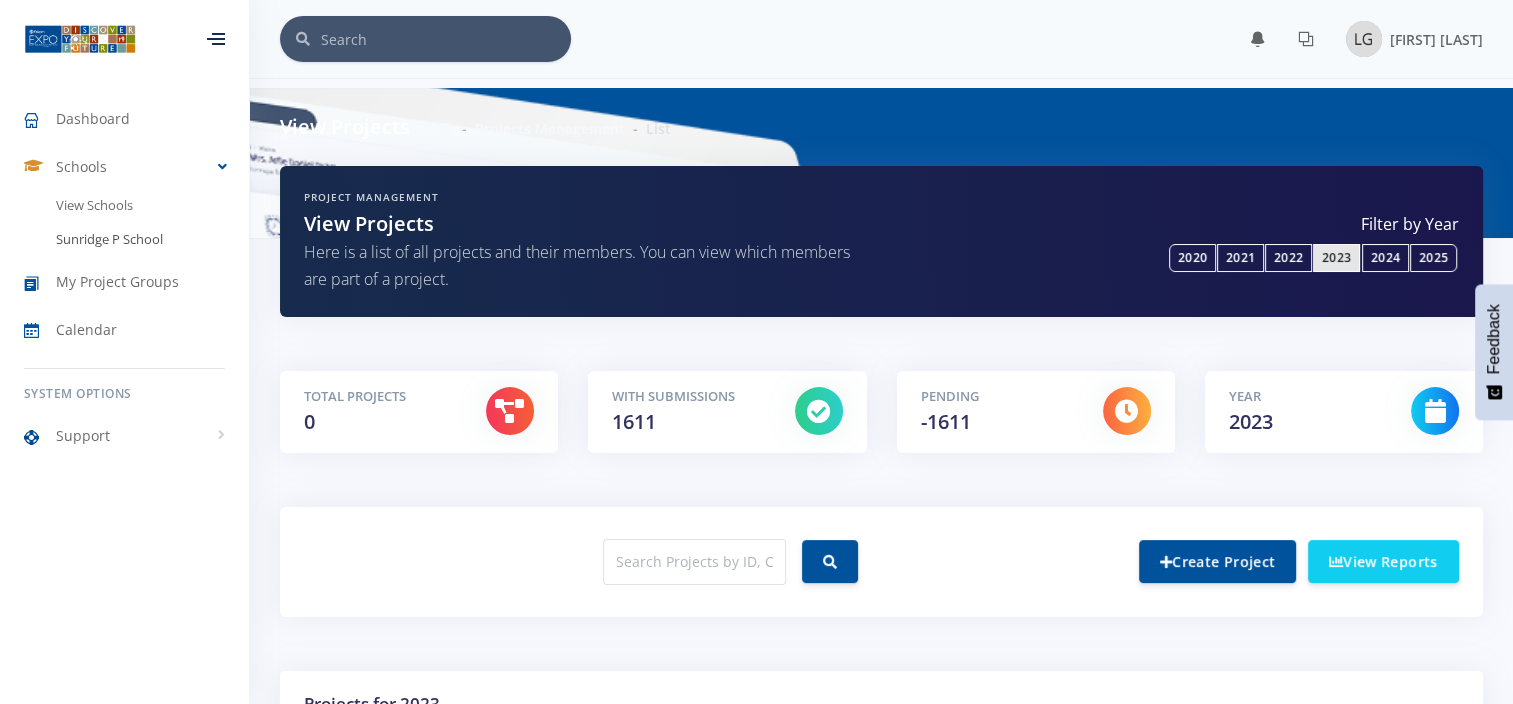 click on "Sunridge P School" at bounding box center [124, 240] 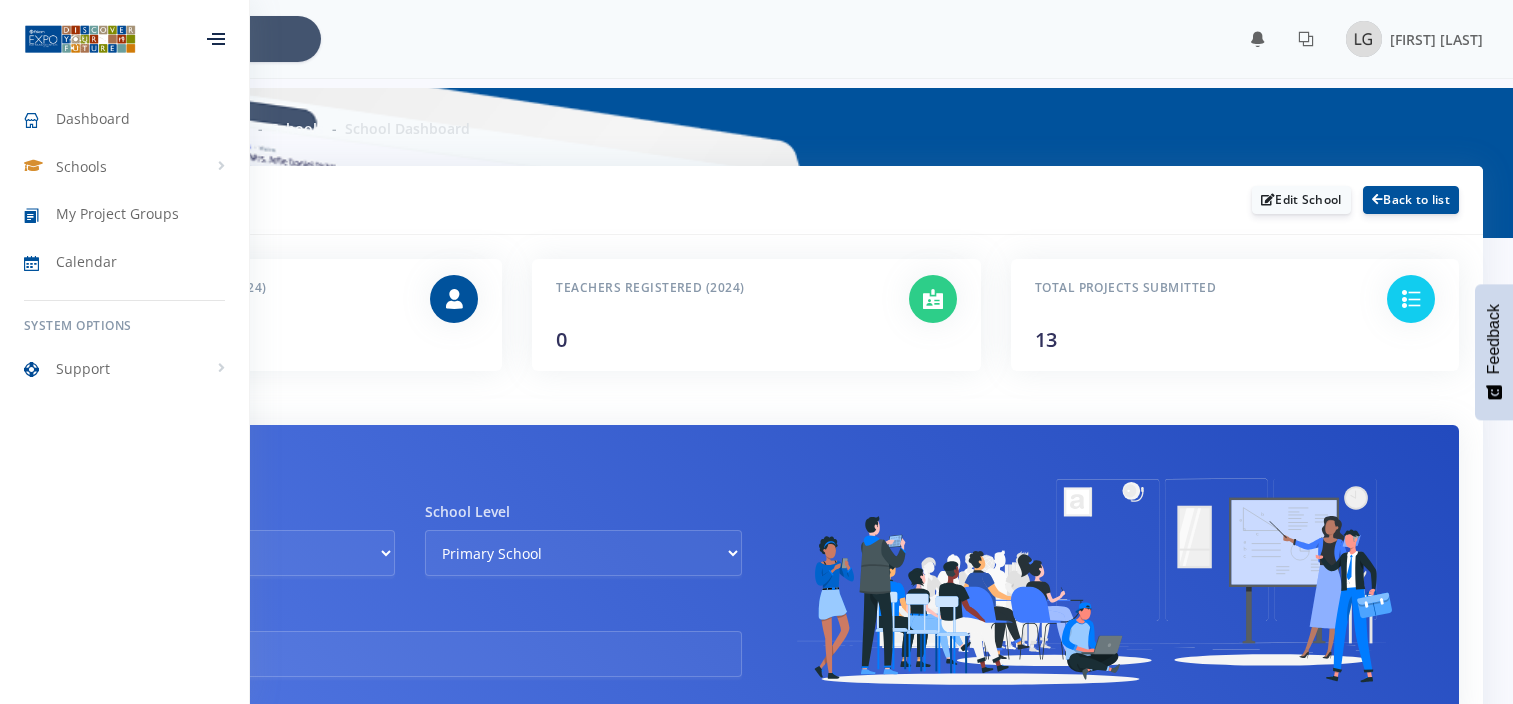 scroll, scrollTop: 0, scrollLeft: 0, axis: both 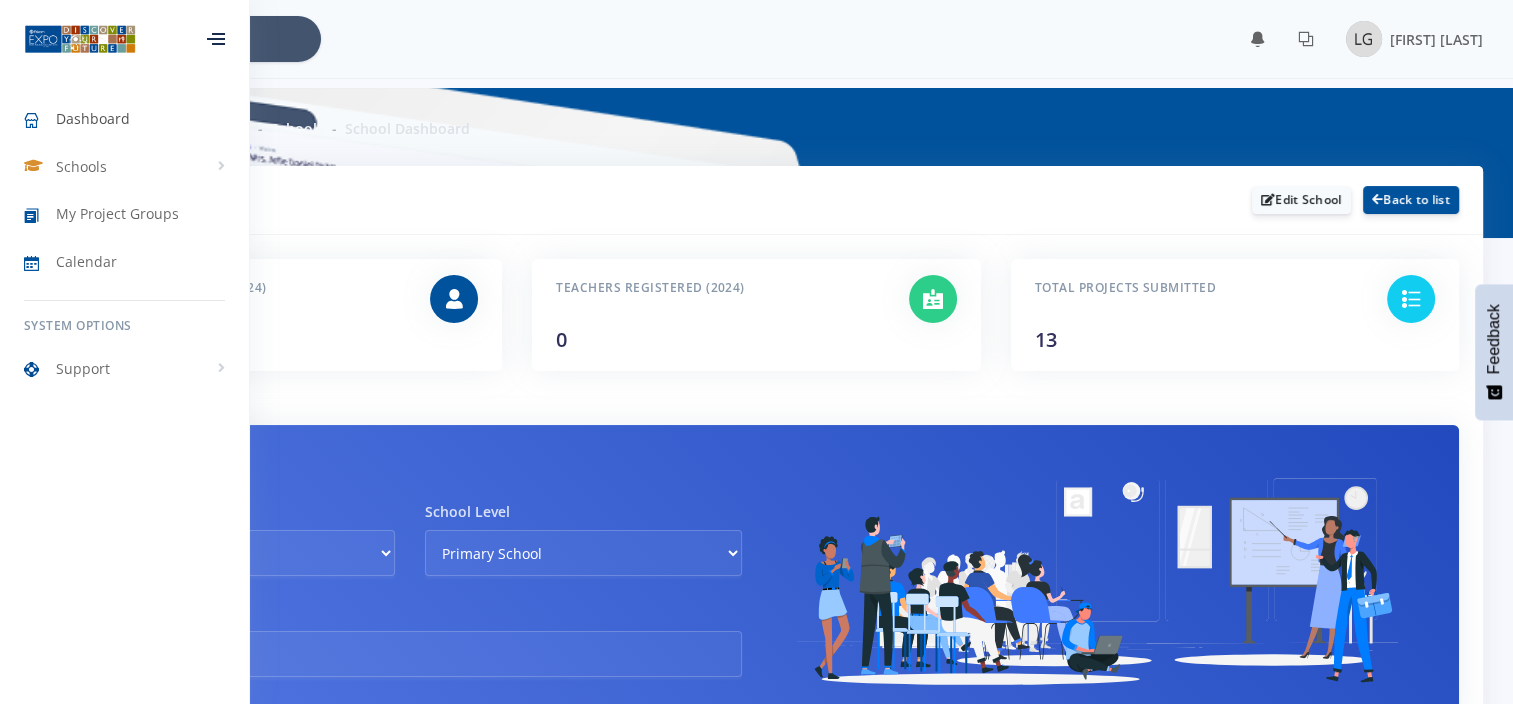 click on "Dashboard" at bounding box center [93, 118] 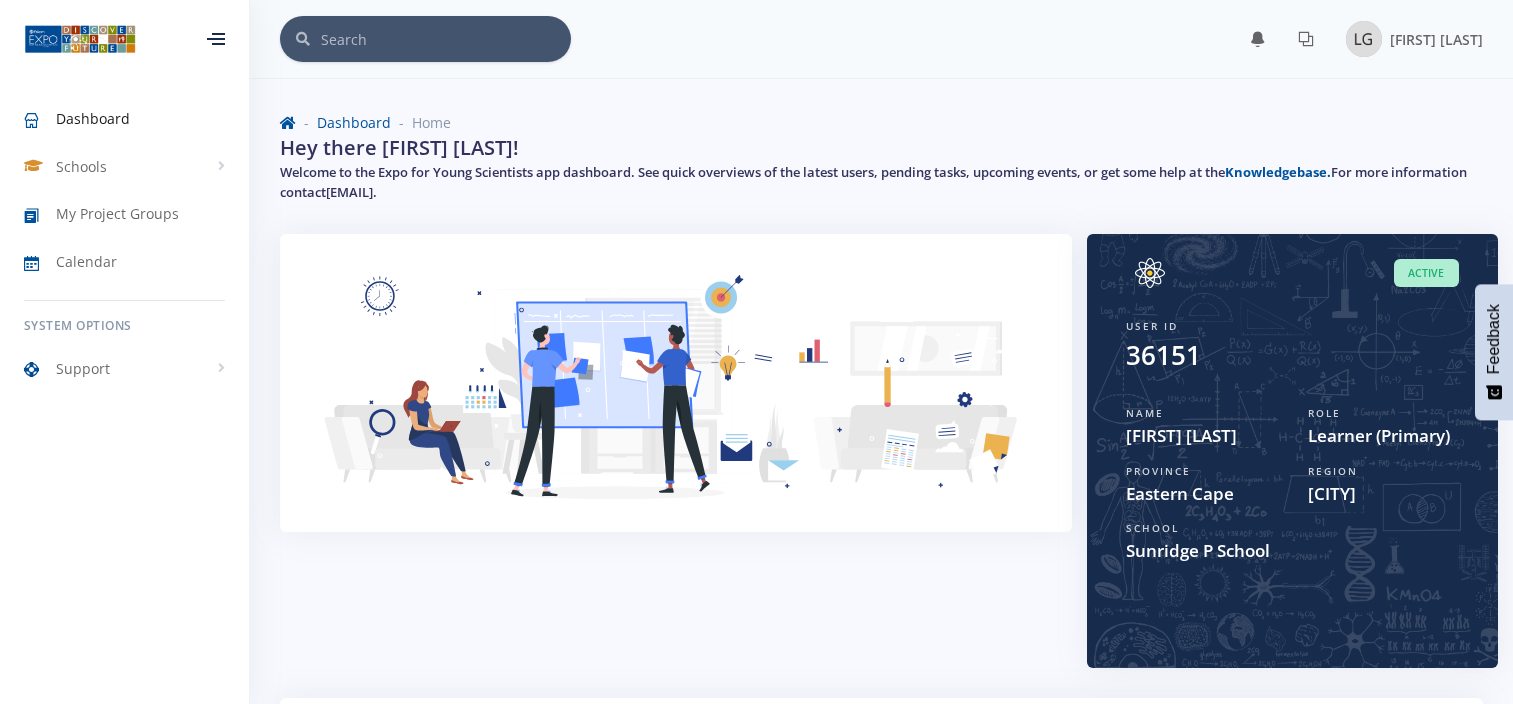 scroll, scrollTop: 0, scrollLeft: 0, axis: both 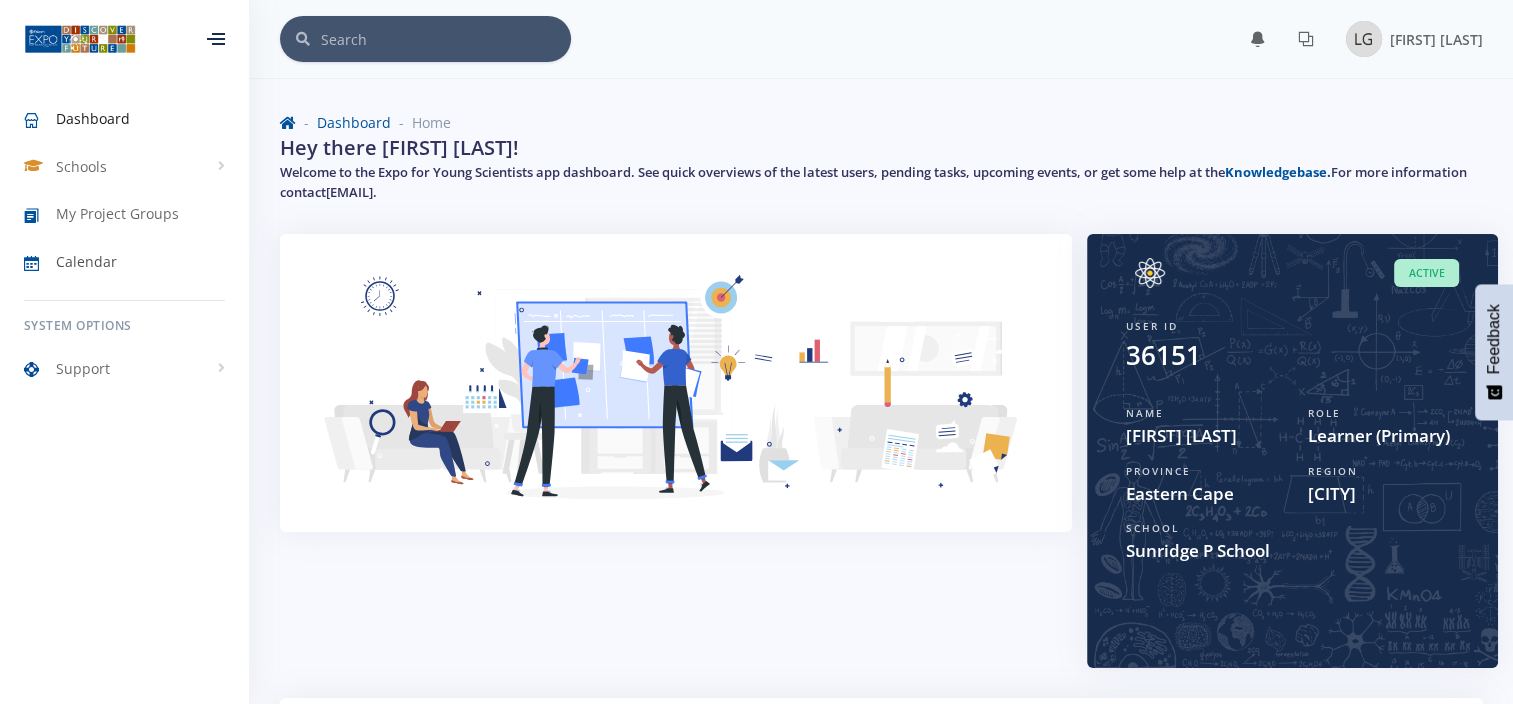 click on "Calendar" at bounding box center (86, 261) 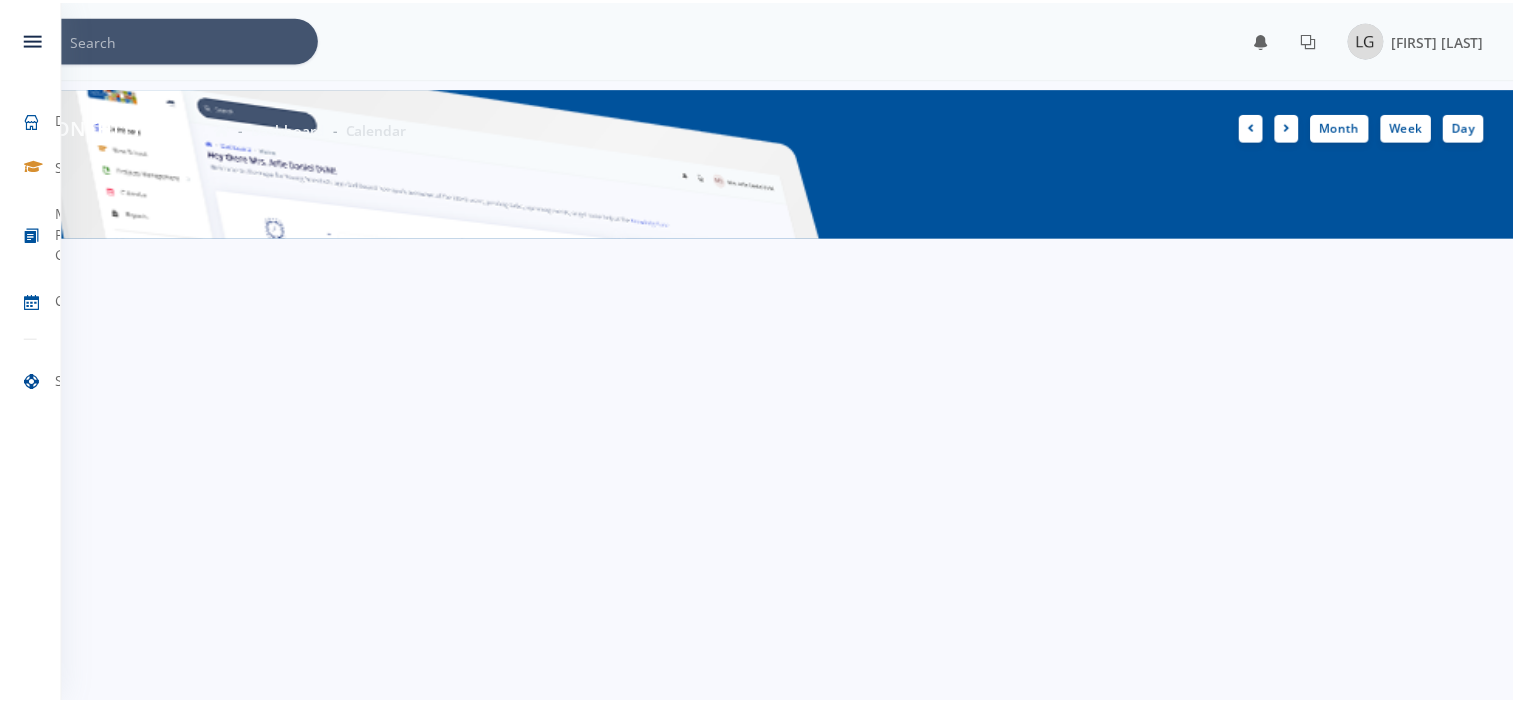 scroll, scrollTop: 0, scrollLeft: 0, axis: both 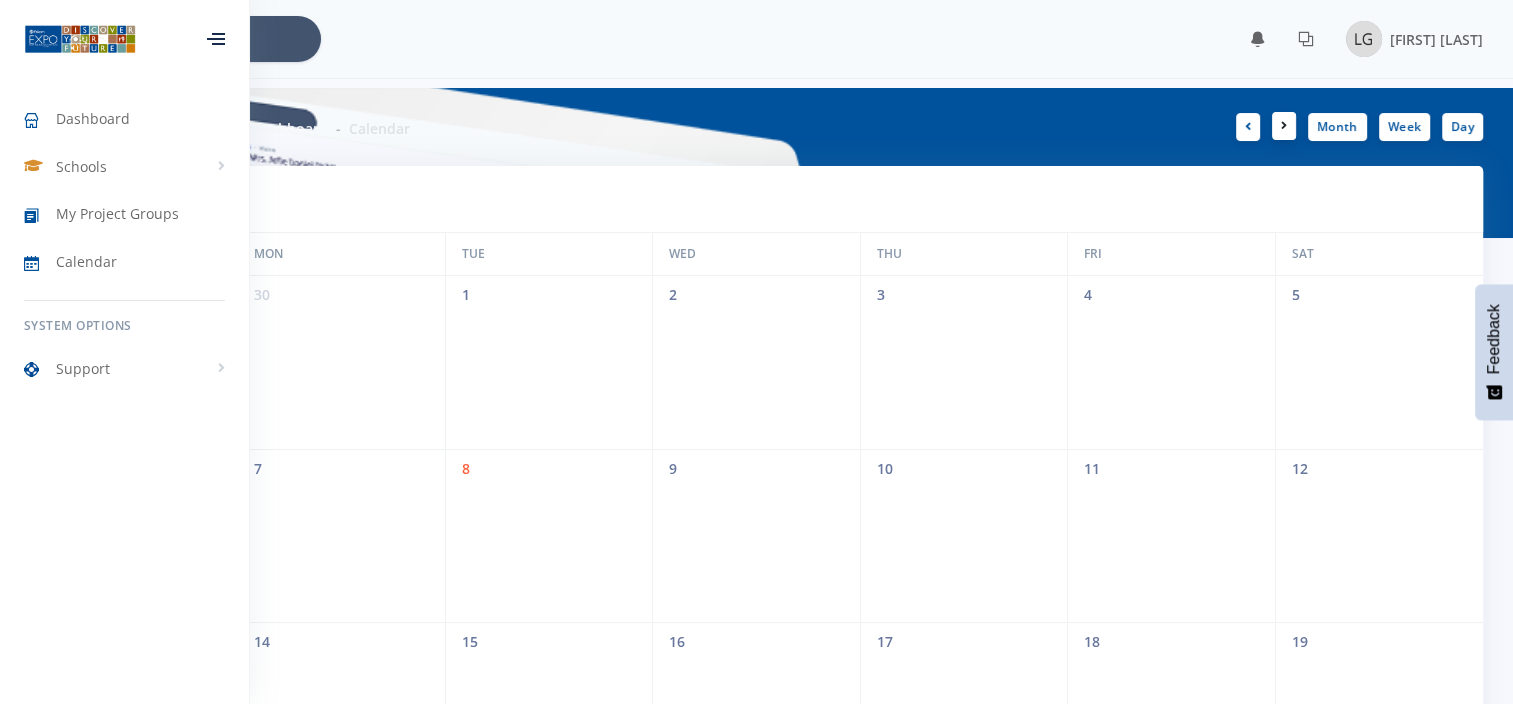 click at bounding box center [1284, 126] 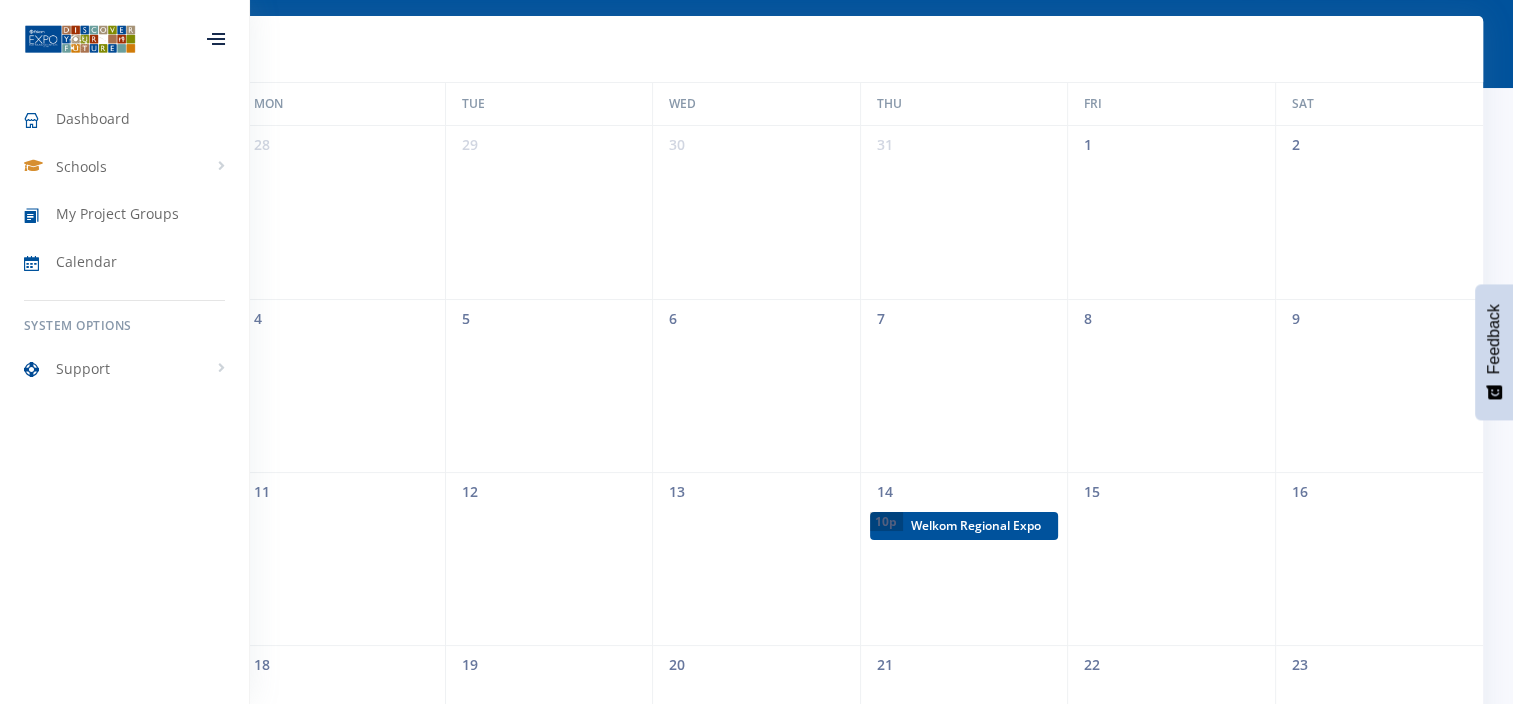 scroll, scrollTop: 28, scrollLeft: 0, axis: vertical 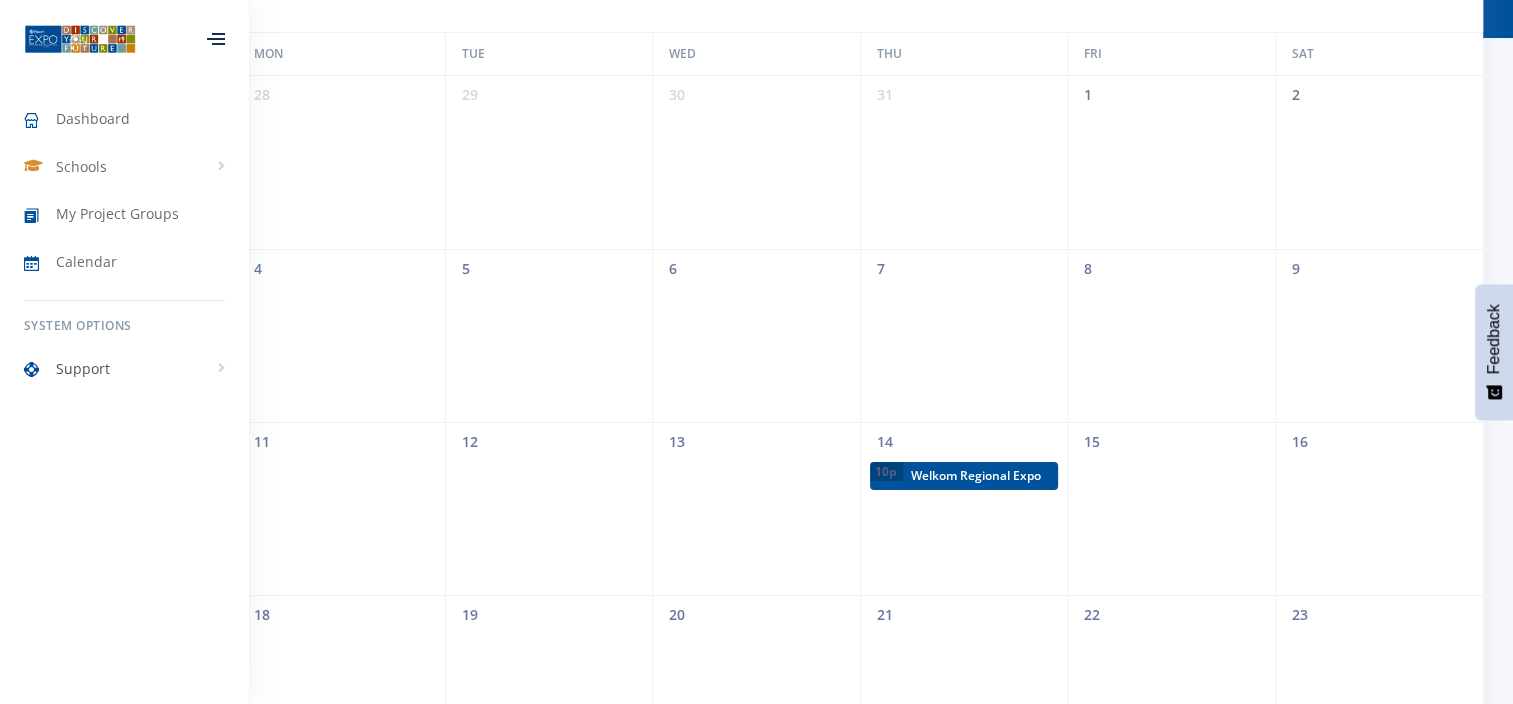 click on "Support" at bounding box center (124, 368) 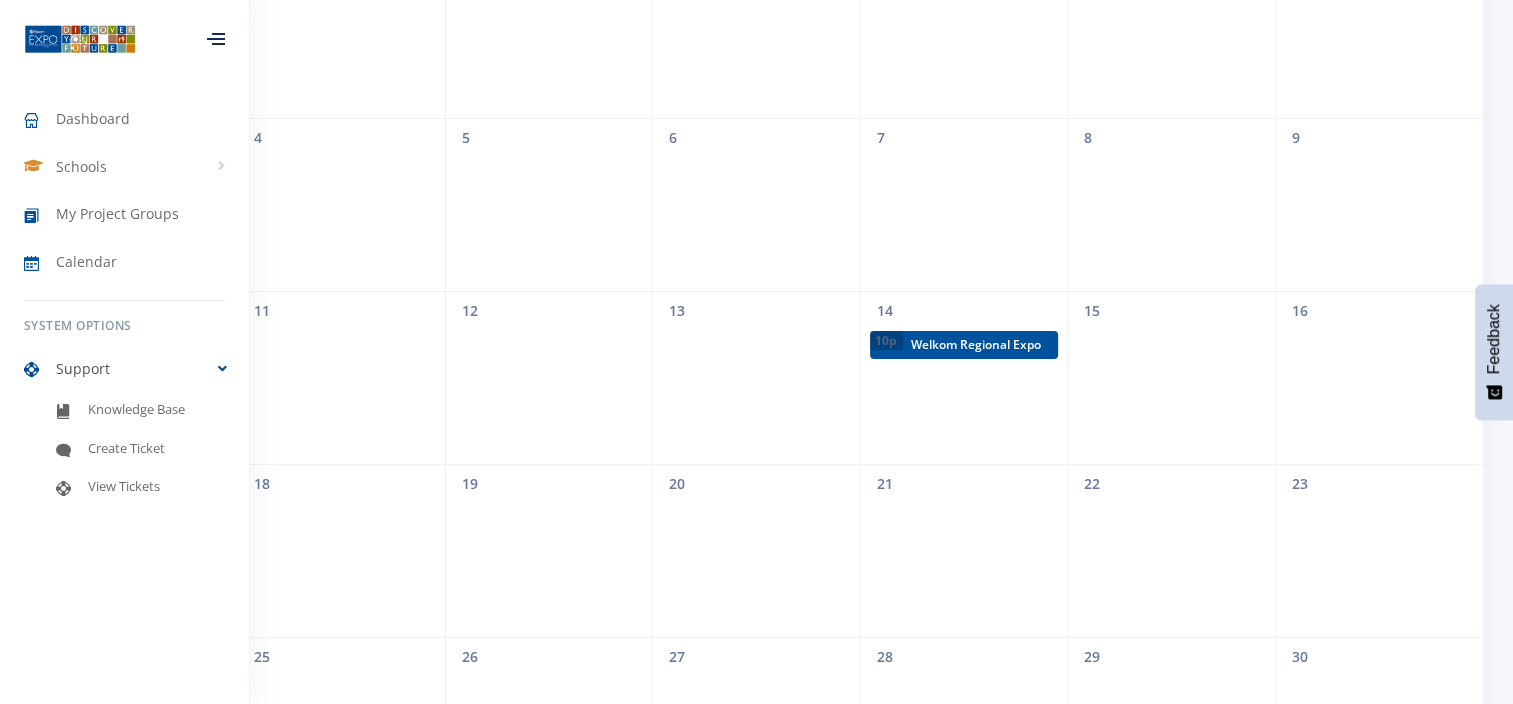 scroll, scrollTop: 0, scrollLeft: 0, axis: both 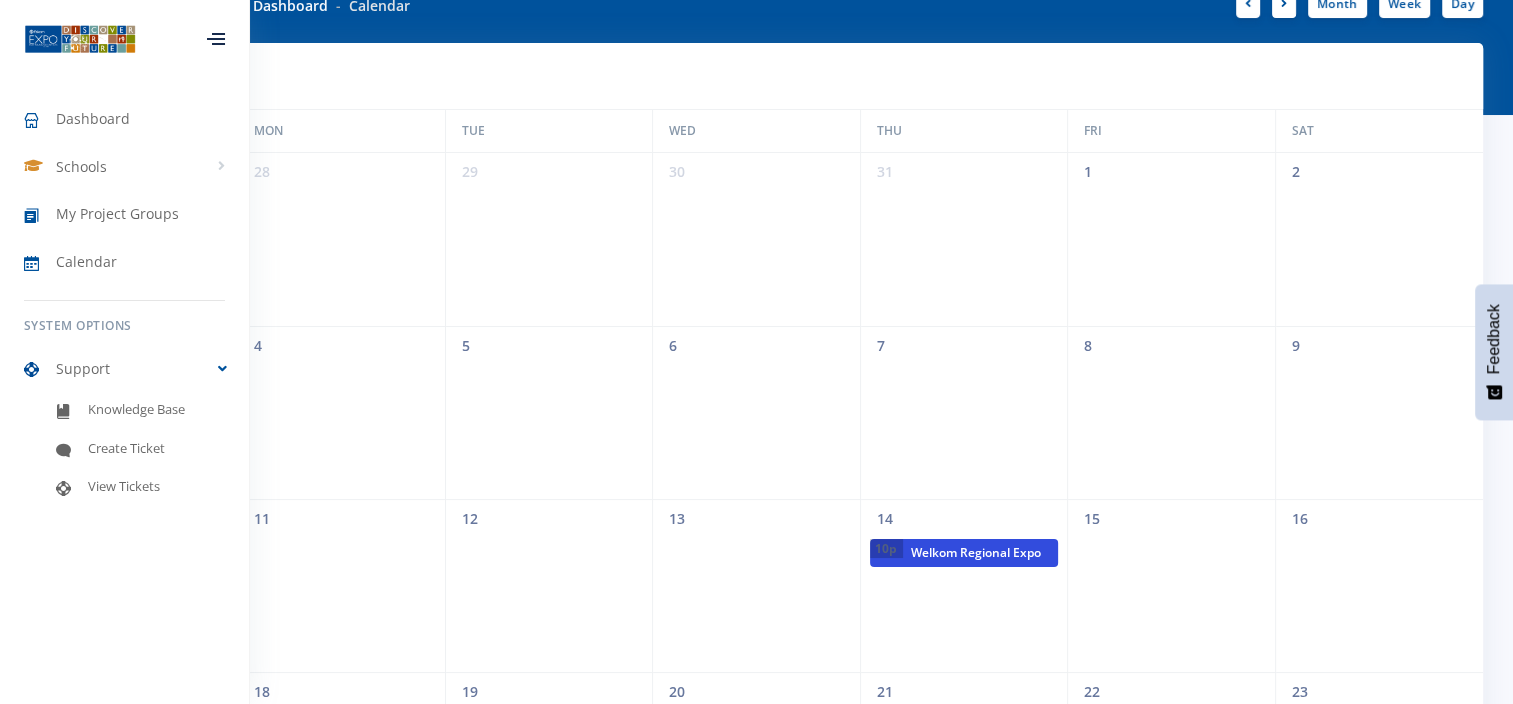 click on "Welkom Regional Expo" at bounding box center (981, 553) 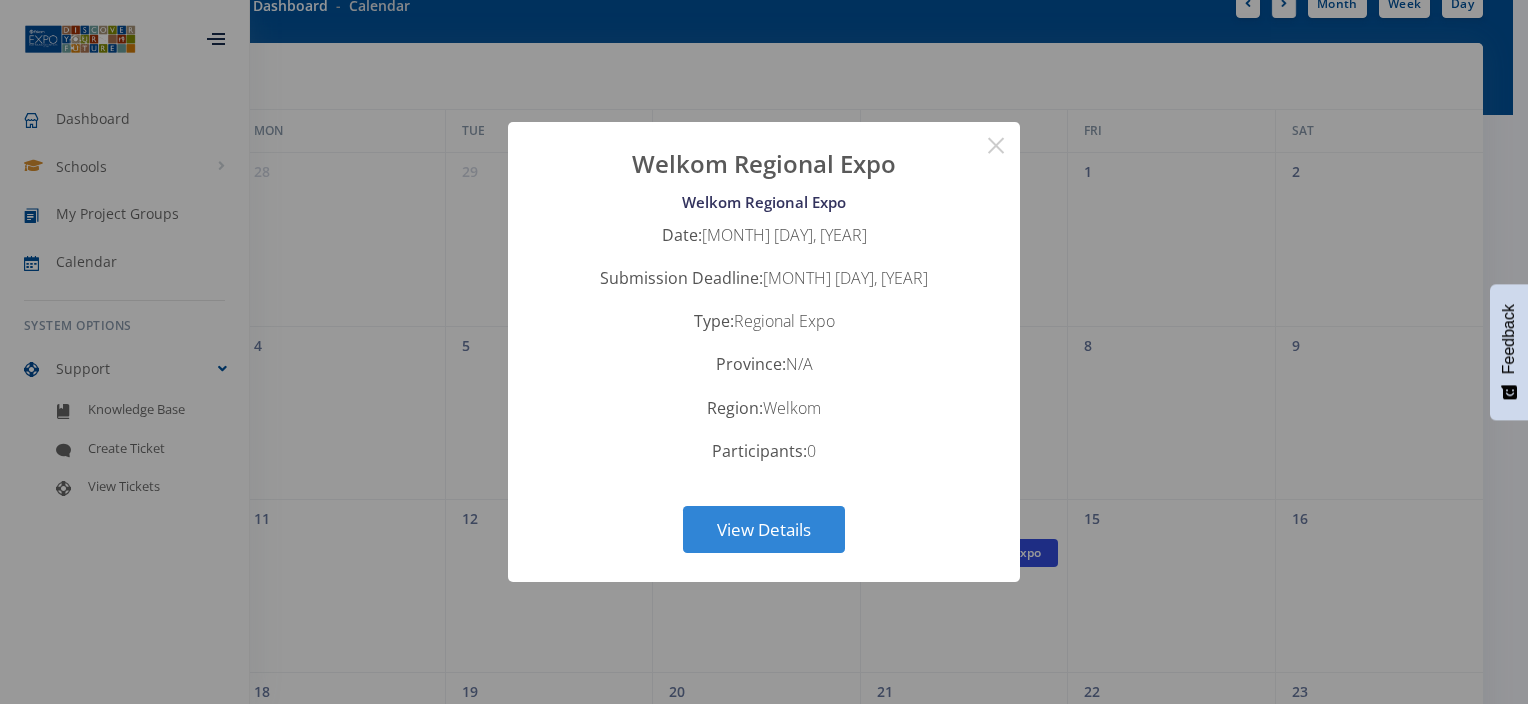 click on "? ! i     Welkom Regional Expo ×
Welkom Regional Expo
Date:  August 14, 2025
Submission Deadline:  August 2, 2024
Type:  Regional Expo
Province:  N/A
Region:  Welkom
Participants:  0
View Details Cancel" at bounding box center [764, 352] 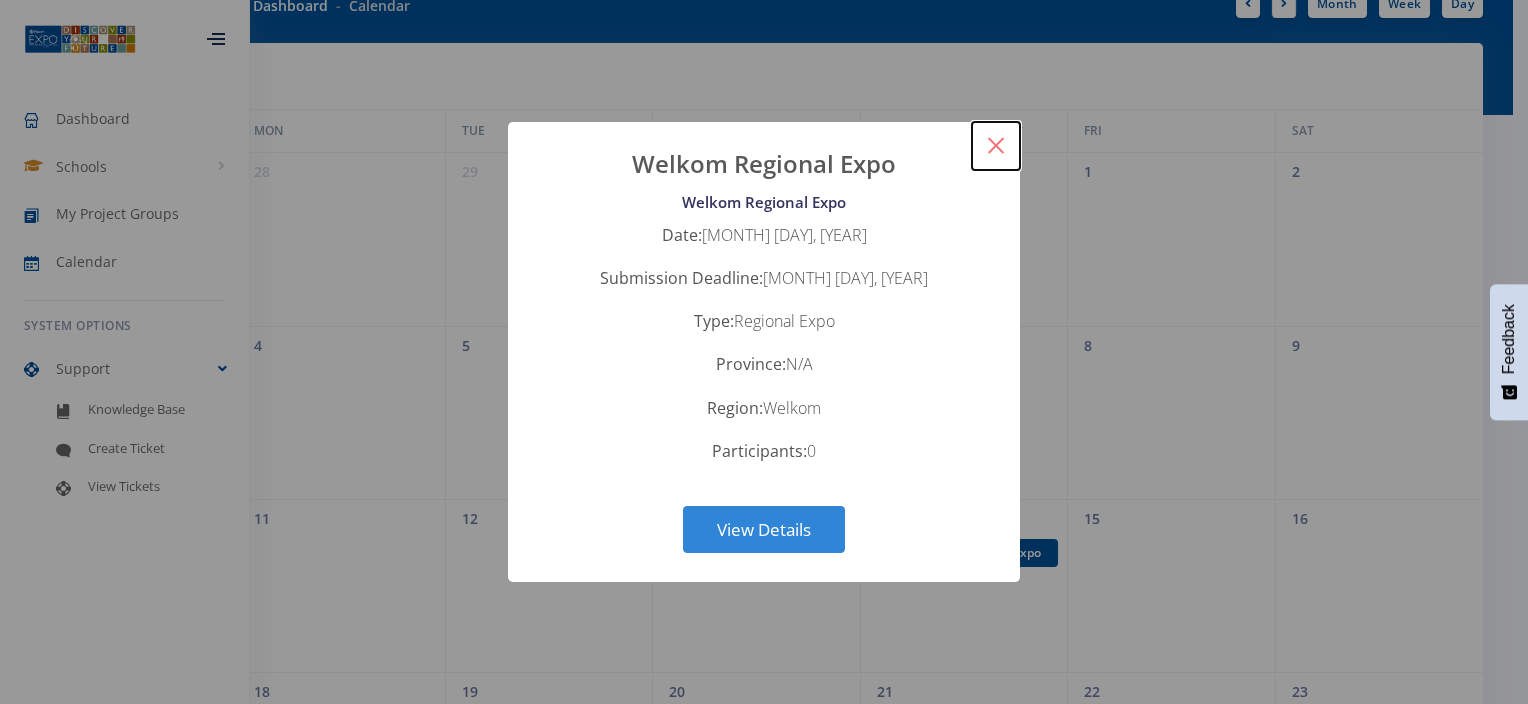 click on "×" at bounding box center [996, 146] 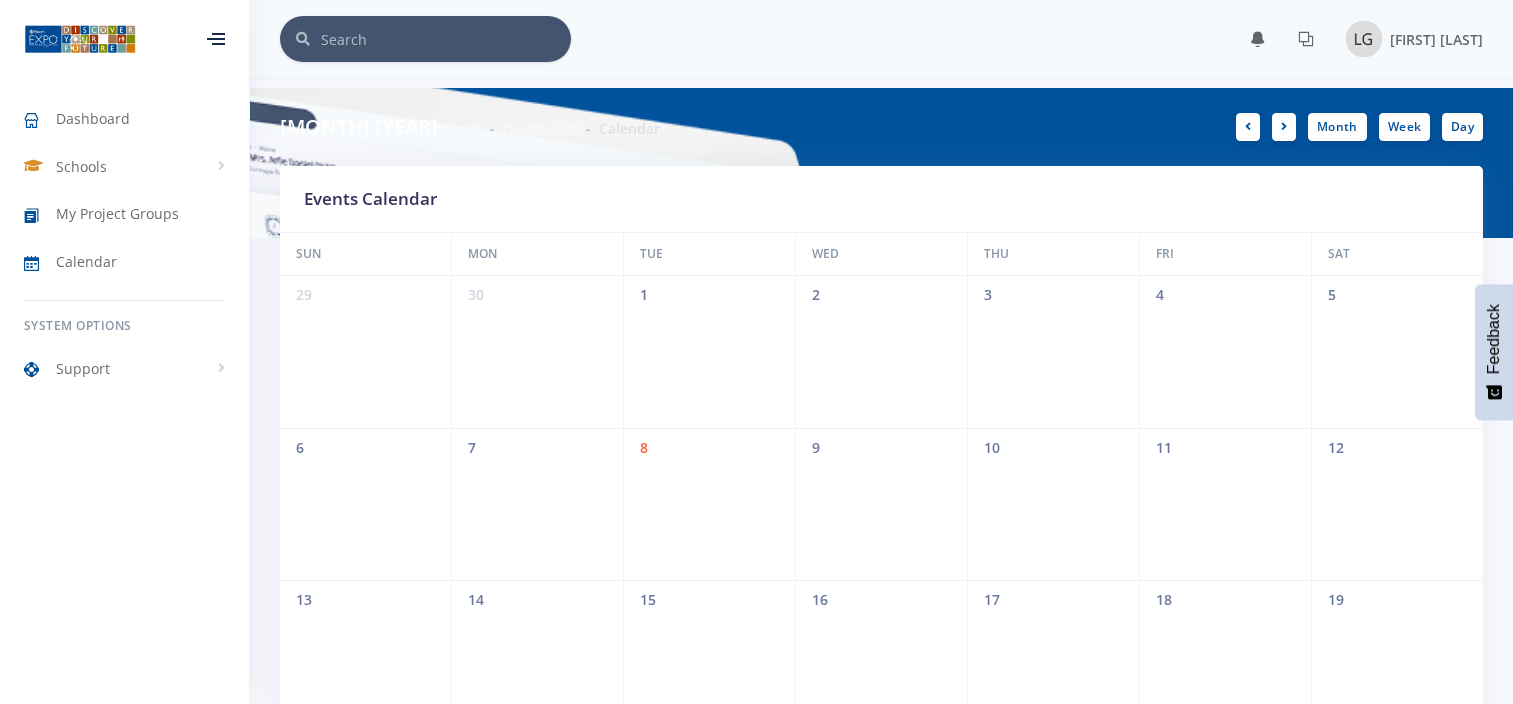 scroll, scrollTop: 123, scrollLeft: 0, axis: vertical 